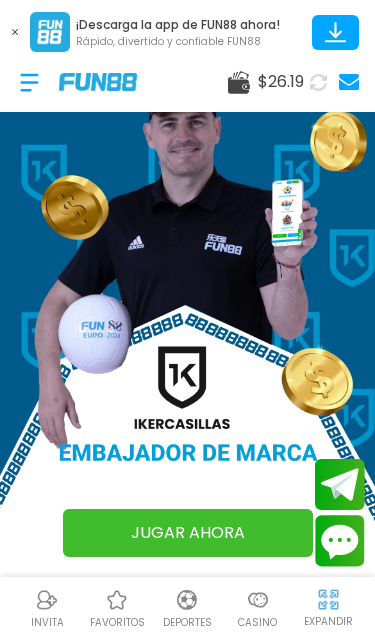 scroll, scrollTop: 0, scrollLeft: 0, axis: both 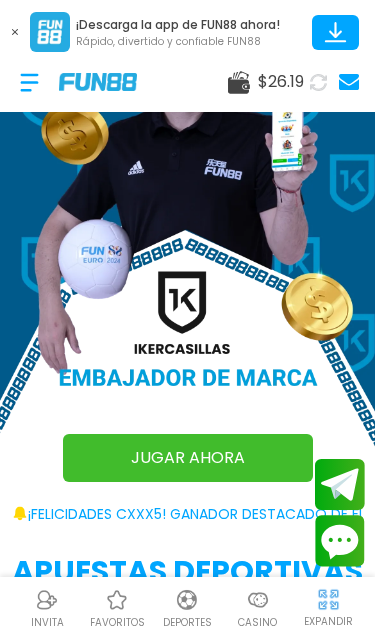 click 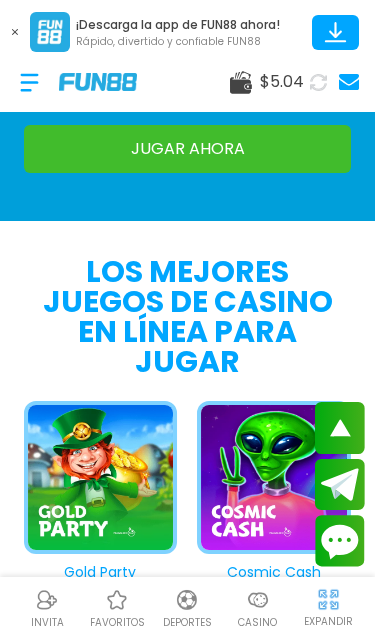 scroll, scrollTop: 1967, scrollLeft: 0, axis: vertical 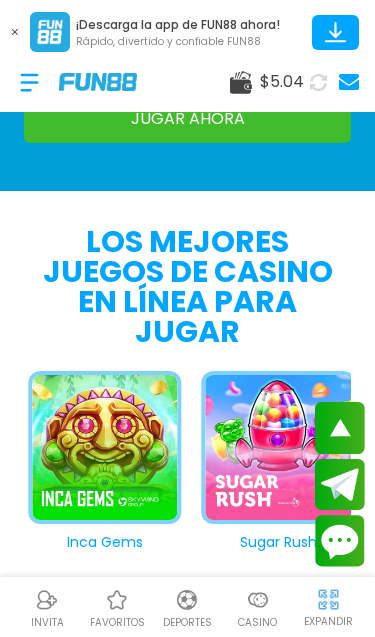 click on "Inca Gems" at bounding box center (95, 462) 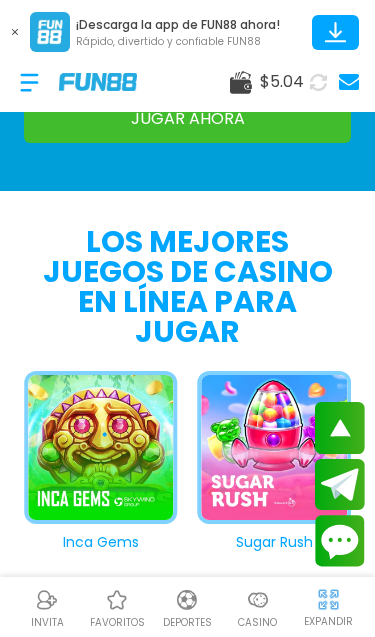 click at bounding box center [101, 452] 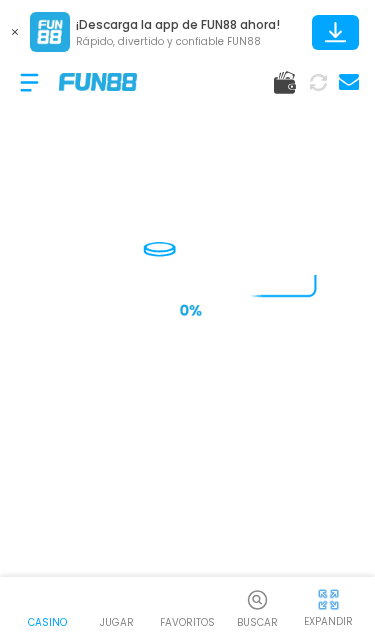 scroll, scrollTop: 0, scrollLeft: 0, axis: both 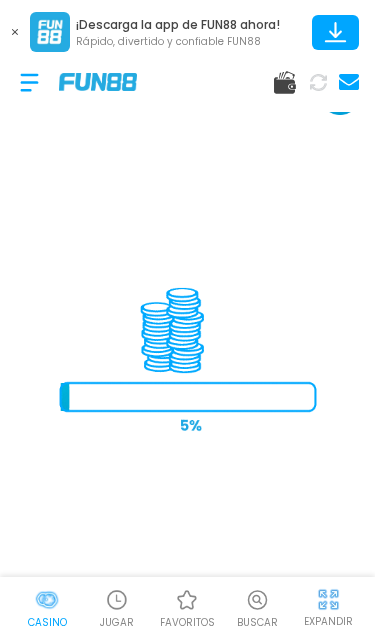 click at bounding box center [15, 32] 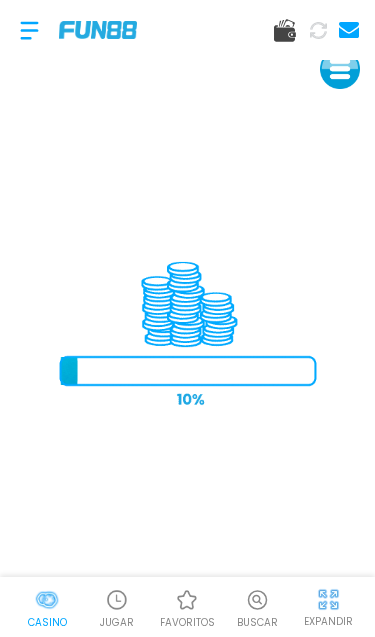 scroll, scrollTop: 32, scrollLeft: 0, axis: vertical 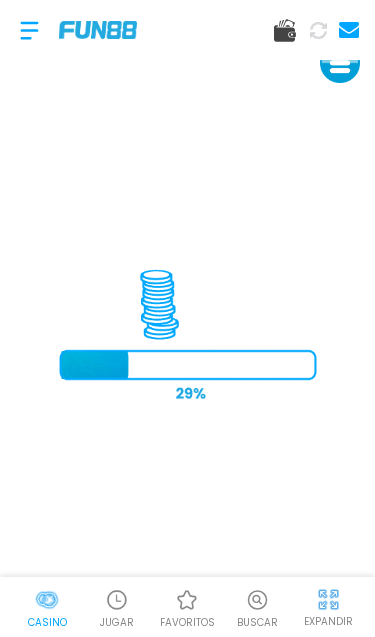 click at bounding box center (328, 599) 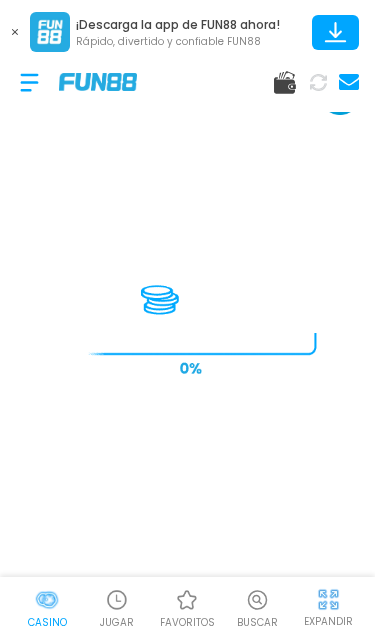 scroll, scrollTop: 0, scrollLeft: 0, axis: both 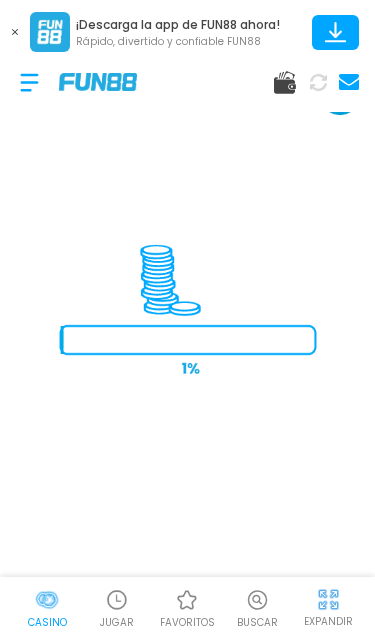 click at bounding box center (15, 32) 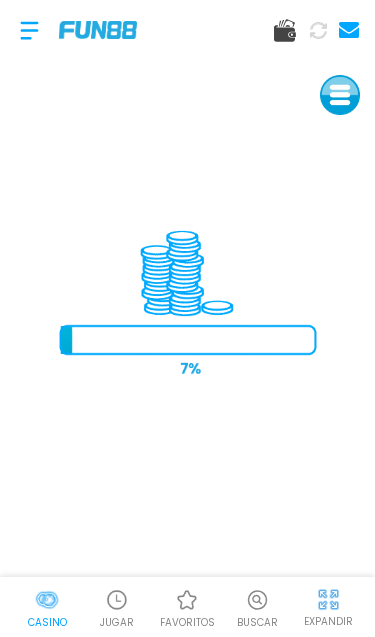 click on "EXPANDIR" at bounding box center [328, 606] 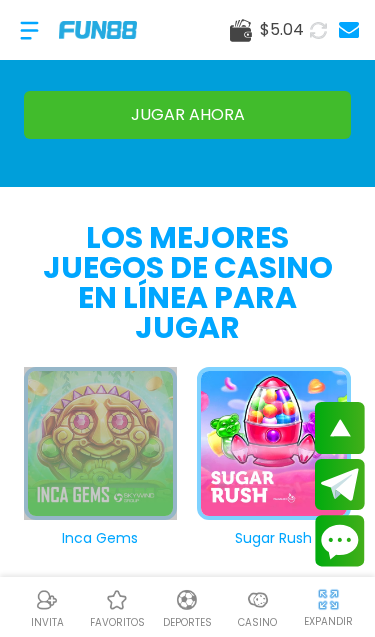 scroll, scrollTop: 1984, scrollLeft: 0, axis: vertical 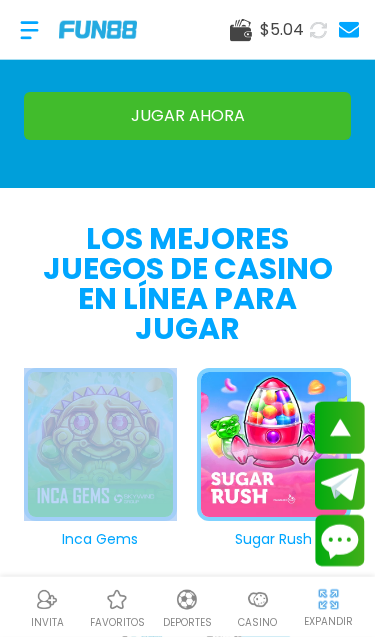click on "LOS MEJORES JUEGOS DE CASINO EN LÍNEA PARA JUGAR" at bounding box center (187, 284) 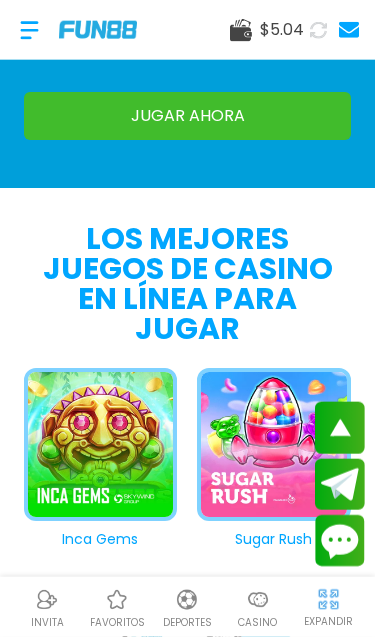 scroll, scrollTop: 1985, scrollLeft: 0, axis: vertical 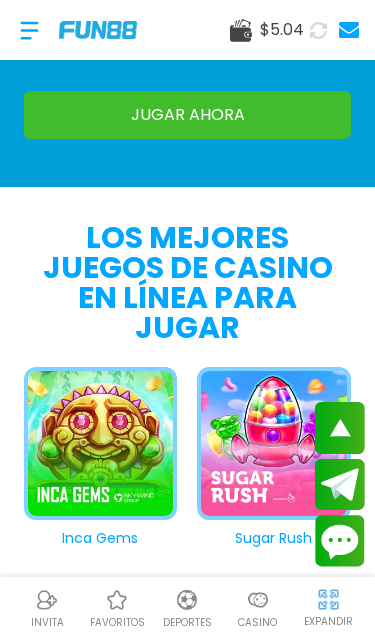 click on "Inca Gems" at bounding box center (91, 458) 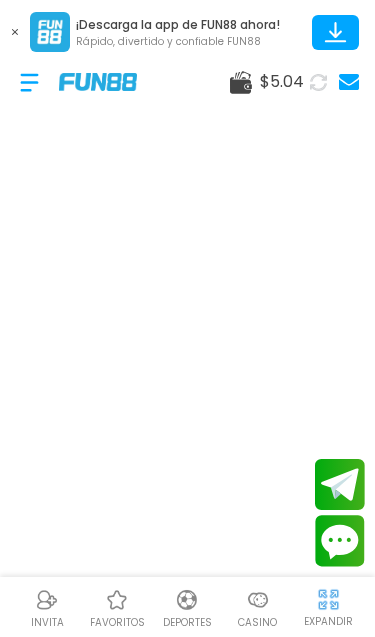 scroll, scrollTop: 0, scrollLeft: 0, axis: both 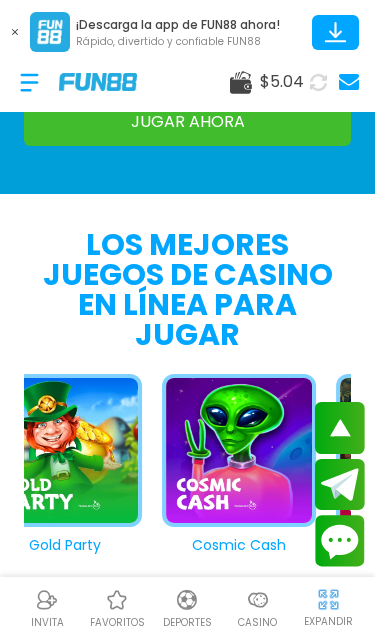 click on "Cosmic Cash" at bounding box center (229, 465) 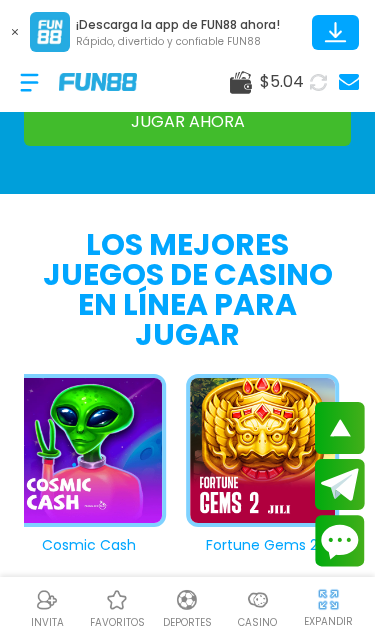 click on "Fortune Gems 2" at bounding box center [253, 465] 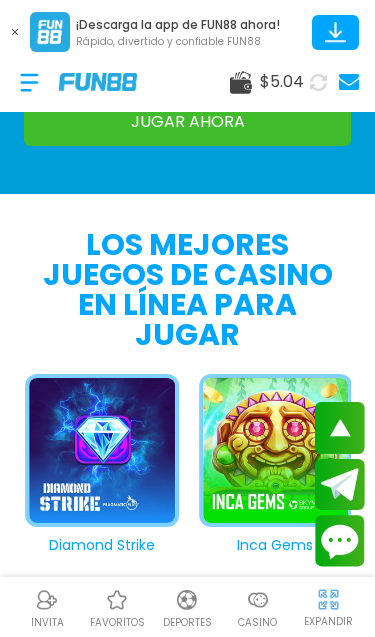 click on "Inca Gems" at bounding box center [266, 465] 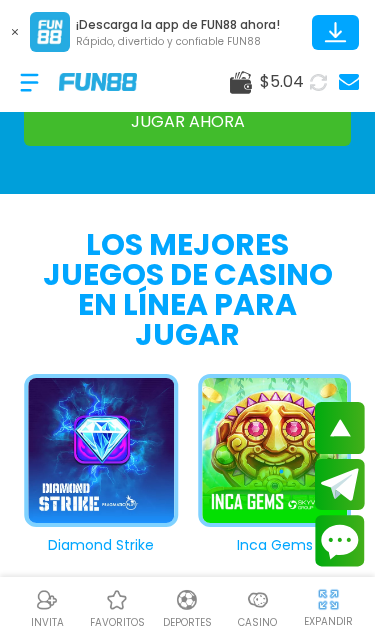 click at bounding box center [275, 455] 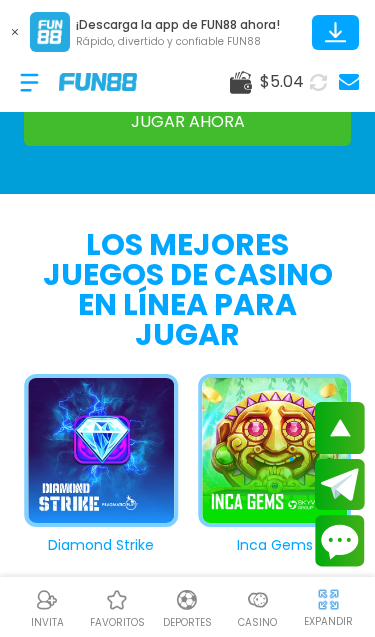 click at bounding box center (275, 455) 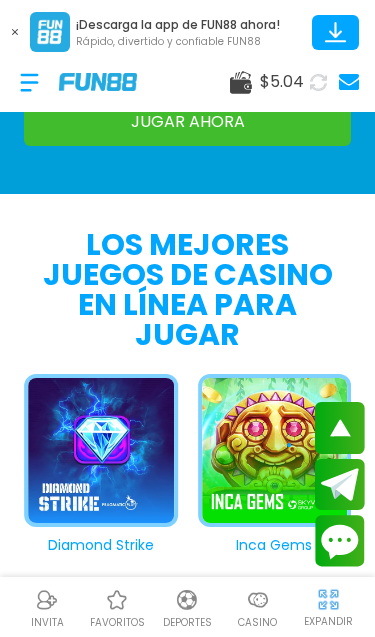 click at bounding box center [275, 455] 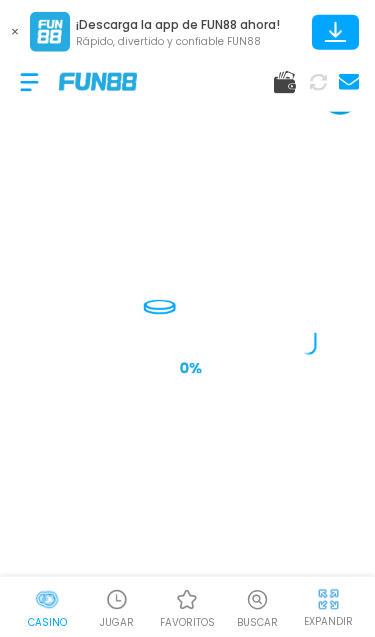 scroll, scrollTop: 0, scrollLeft: 0, axis: both 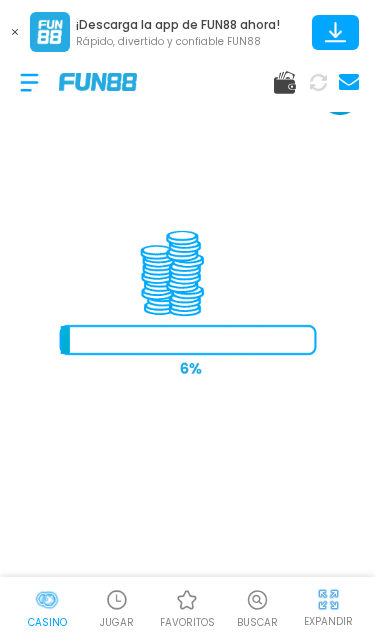 click at bounding box center (15, 32) 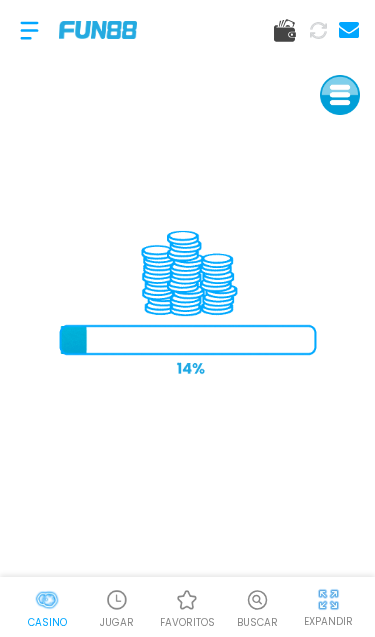 click at bounding box center [328, 599] 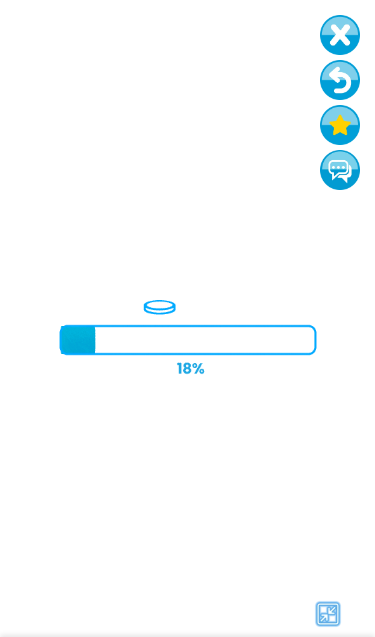 scroll, scrollTop: 0, scrollLeft: 0, axis: both 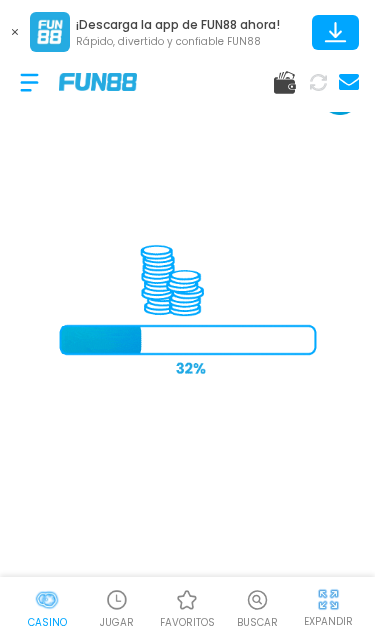 click at bounding box center (328, 599) 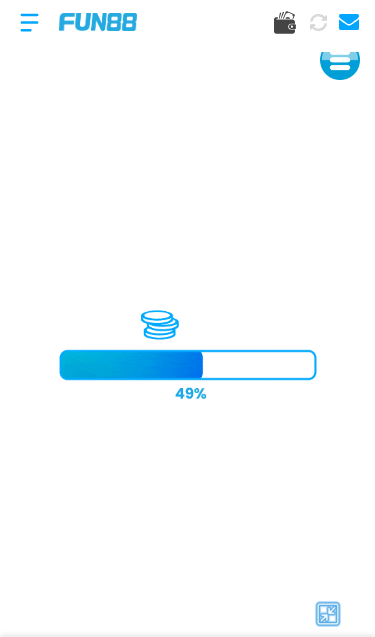 click at bounding box center (318, 22) 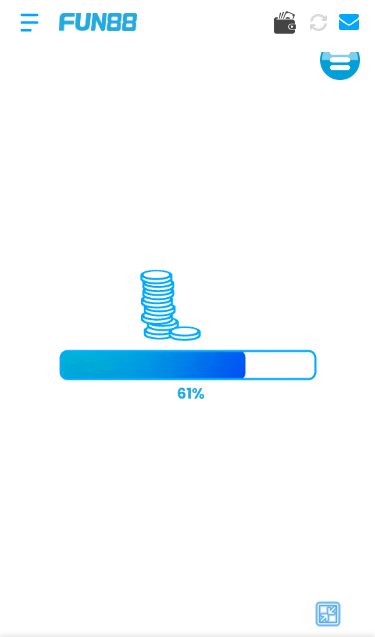 click 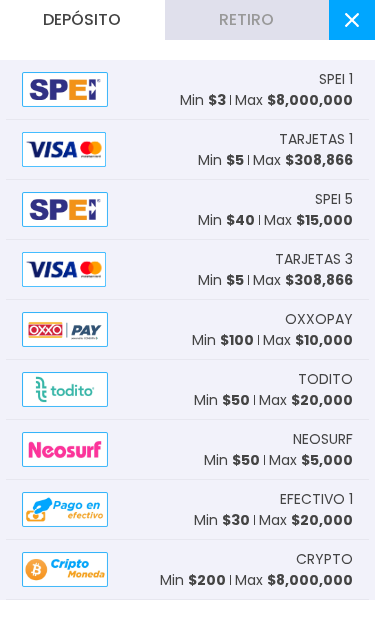 click at bounding box center [352, 20] 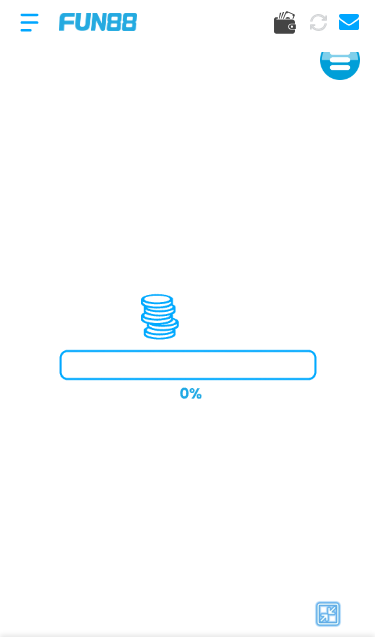 click 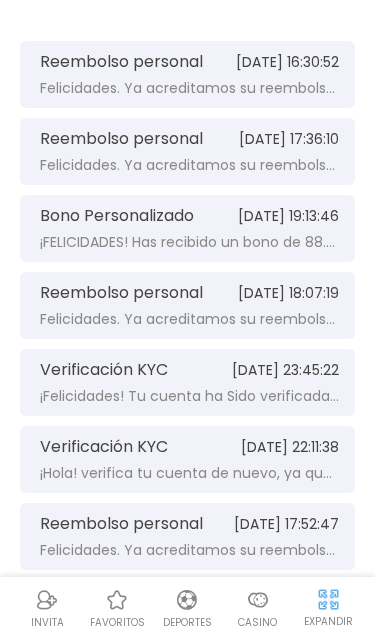 scroll, scrollTop: 0, scrollLeft: 0, axis: both 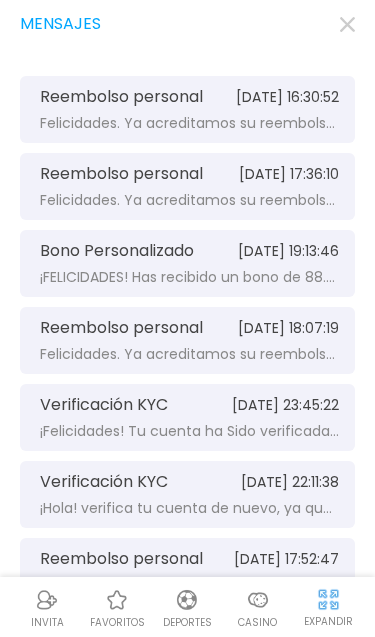 click 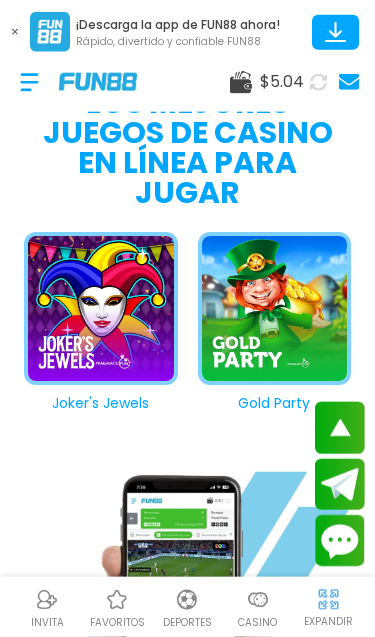 scroll, scrollTop: 2107, scrollLeft: 0, axis: vertical 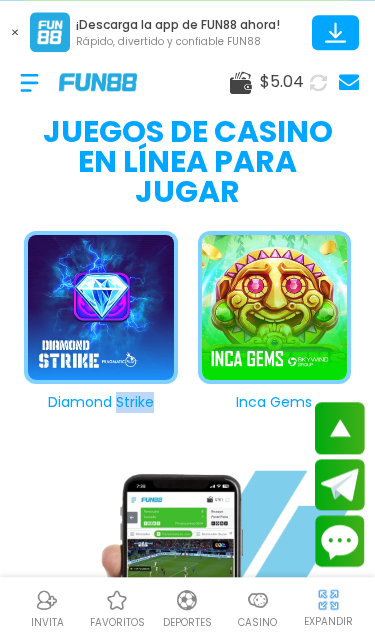 click on "Inca Gems" at bounding box center [274, 402] 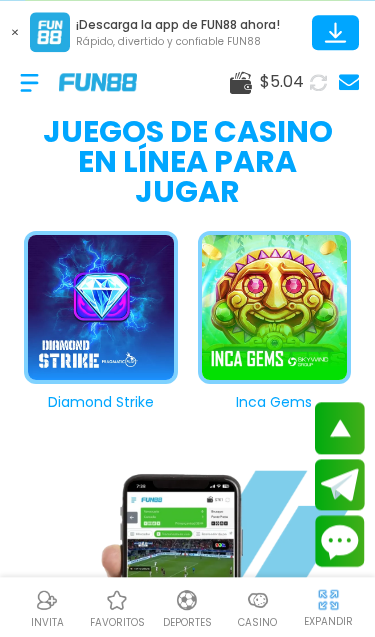 click on "Inca Gems" at bounding box center [275, 402] 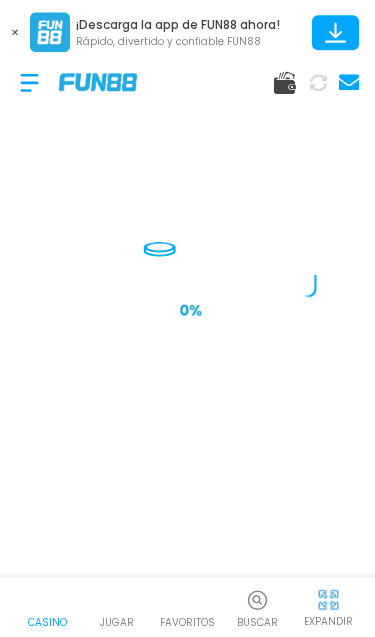 scroll, scrollTop: 0, scrollLeft: 0, axis: both 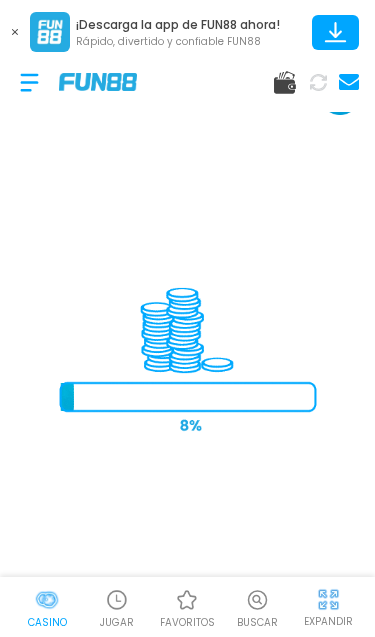 click at bounding box center (29, 82) 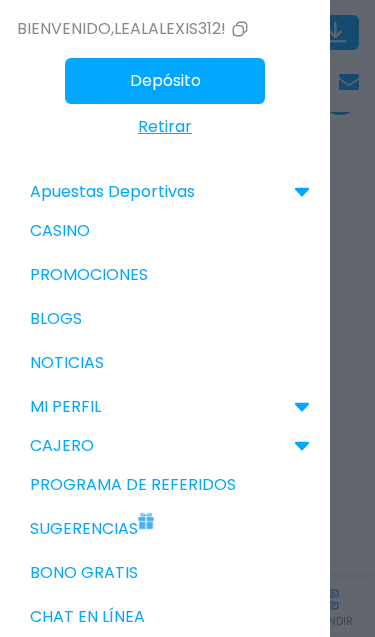 click at bounding box center [187, 318] 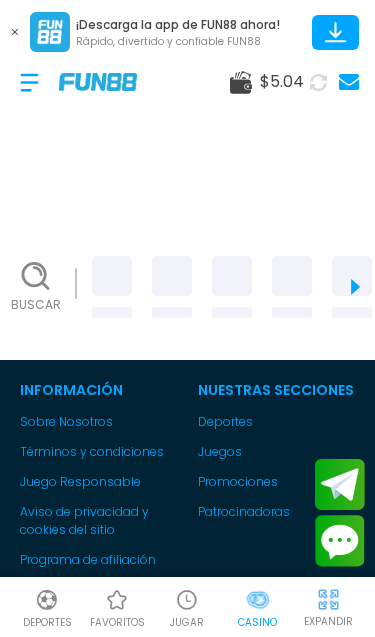 scroll, scrollTop: 0, scrollLeft: 0, axis: both 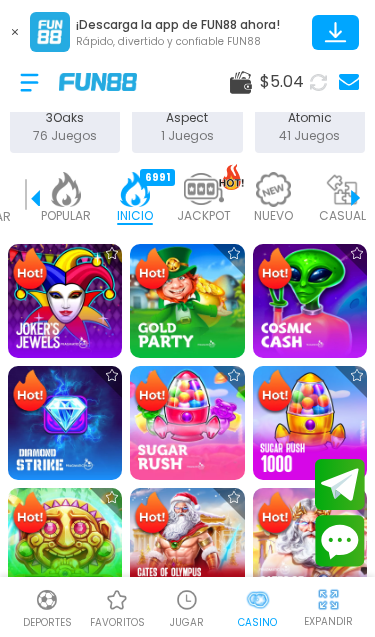 click at bounding box center (65, 545) 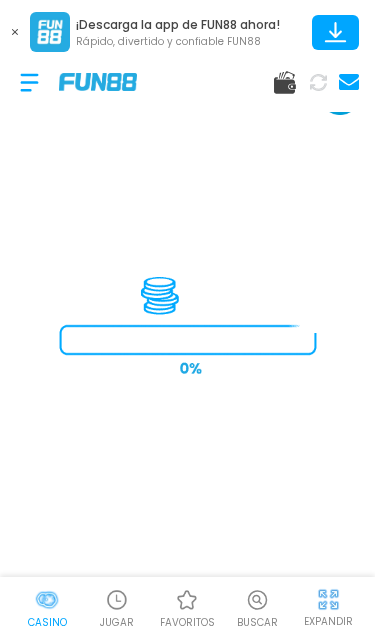 click at bounding box center (328, 599) 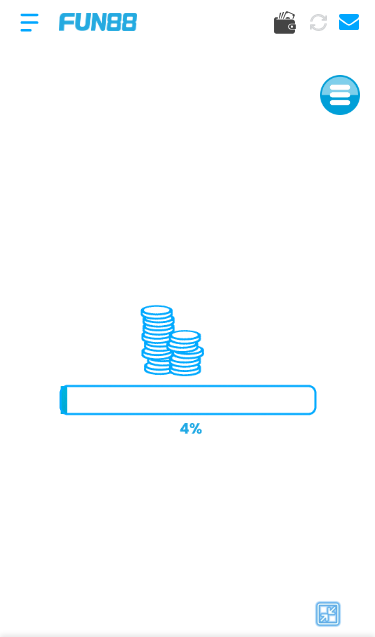 click at bounding box center [29, 22] 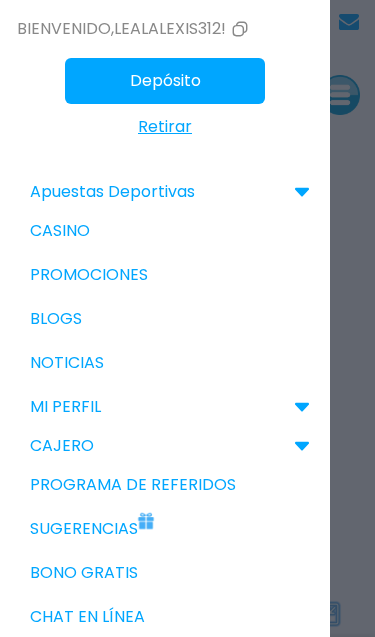 click at bounding box center (187, 318) 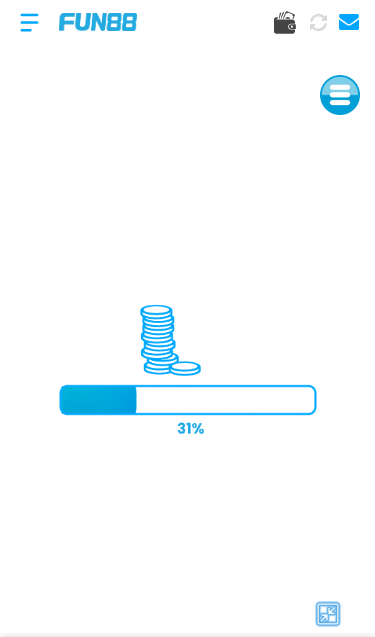 click at bounding box center (328, 614) 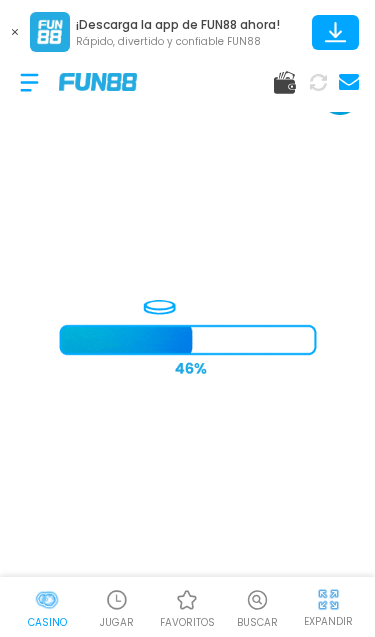 click at bounding box center (328, 599) 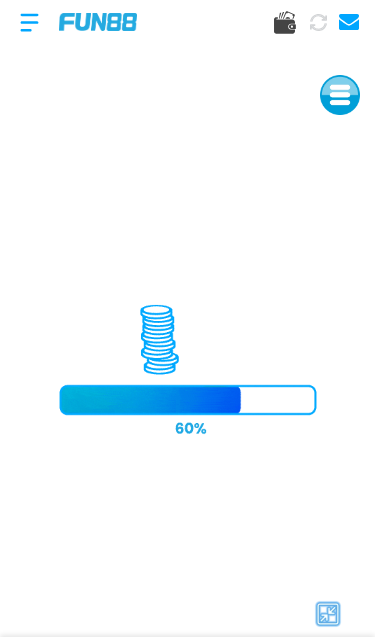 click at bounding box center [328, 614] 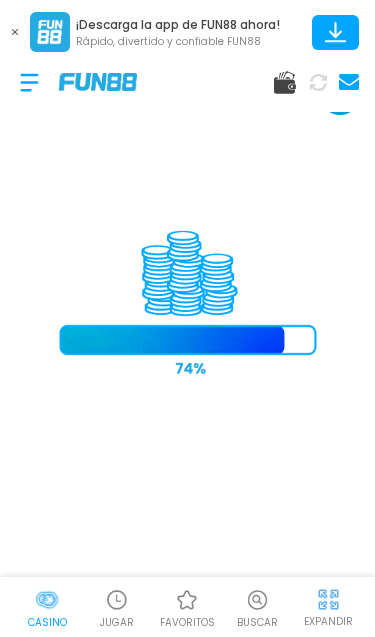click at bounding box center [117, 600] 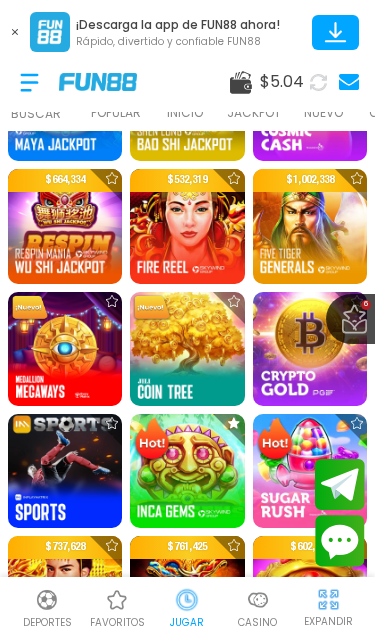 scroll, scrollTop: 1354, scrollLeft: 0, axis: vertical 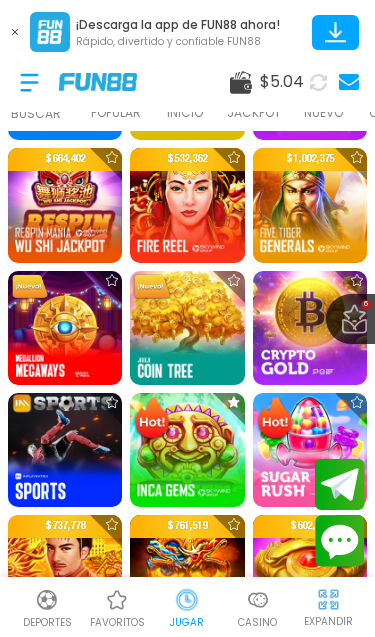 click at bounding box center [187, 450] 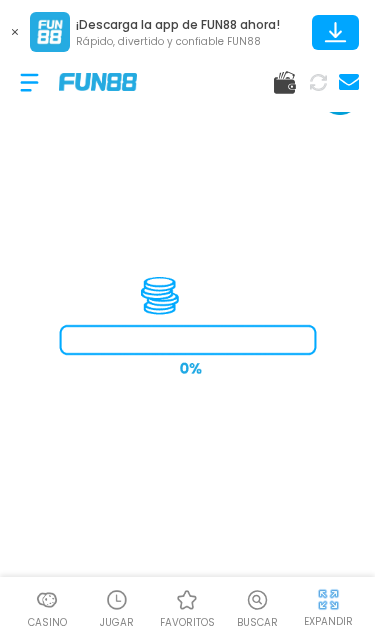 click at bounding box center (15, 32) 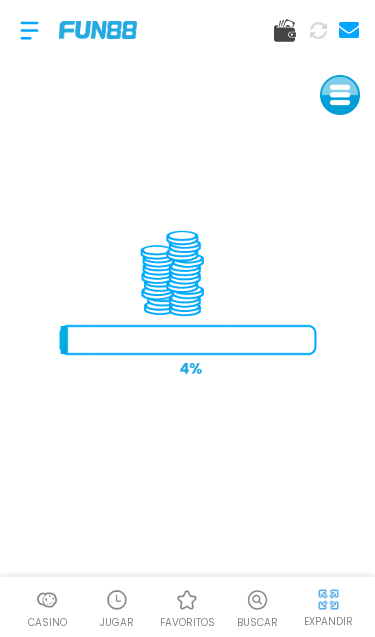click at bounding box center [29, 30] 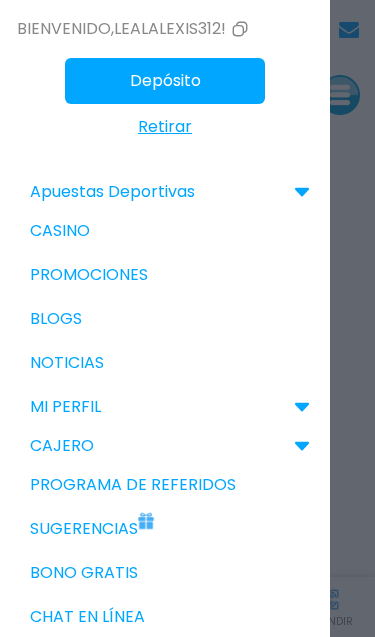click at bounding box center (187, 318) 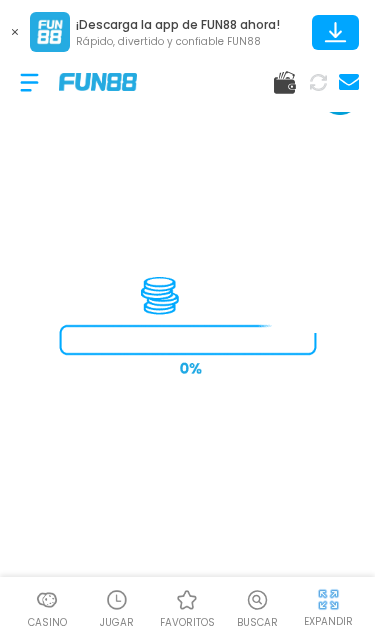 scroll, scrollTop: 0, scrollLeft: 0, axis: both 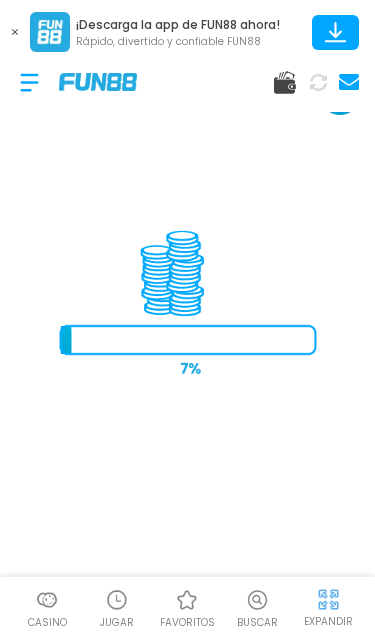 click on "¡Descarga la app de FUN88 ahora!" at bounding box center (178, 25) 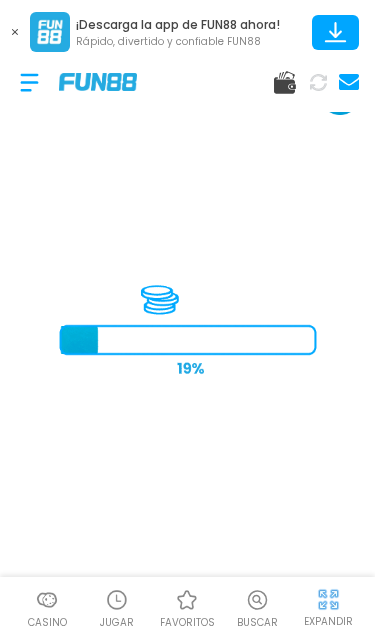 click at bounding box center [289, 82] 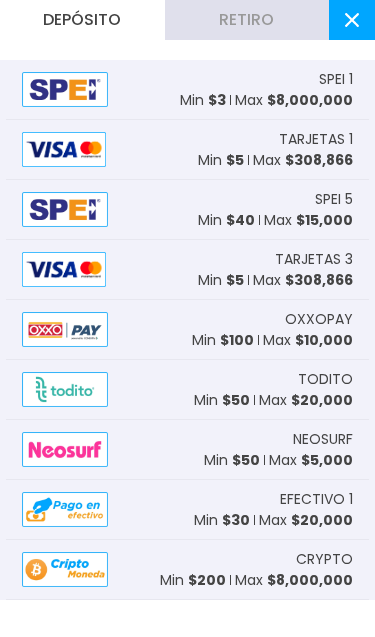 click at bounding box center [352, 20] 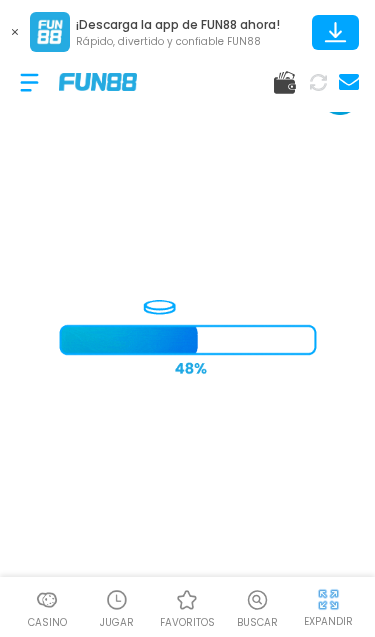 click 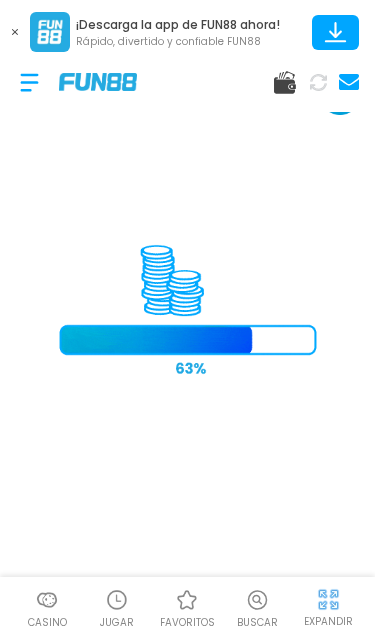 click at bounding box center (117, 600) 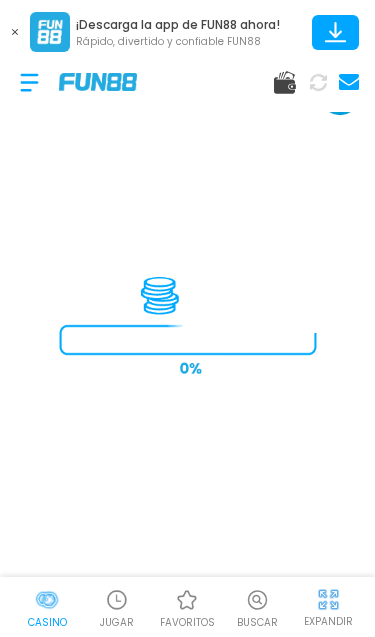scroll, scrollTop: 0, scrollLeft: 0, axis: both 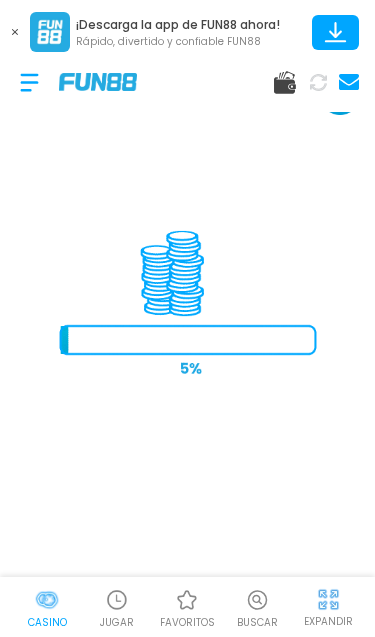 click at bounding box center [50, 32] 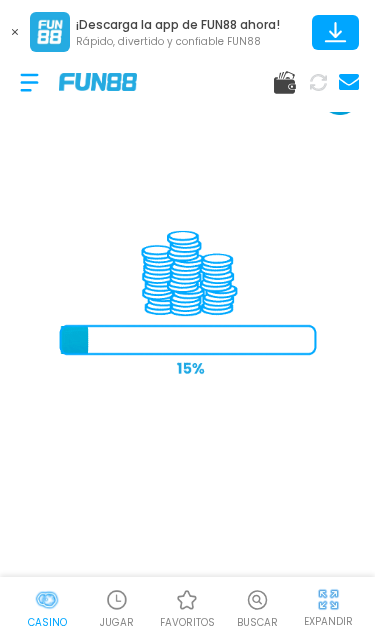 click at bounding box center (15, 32) 